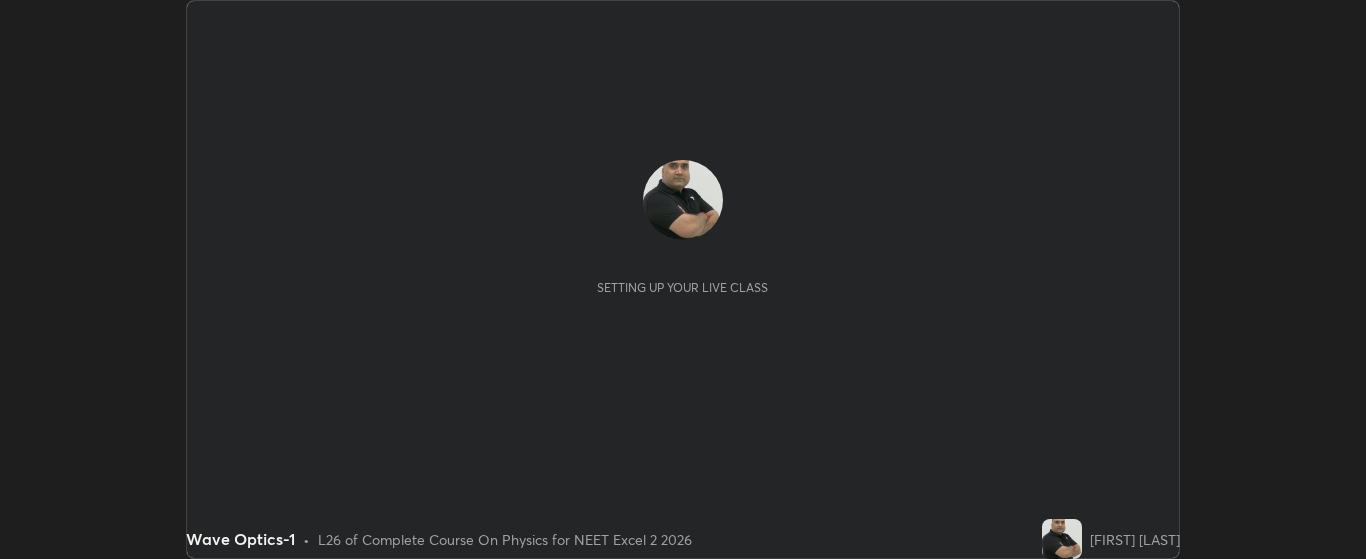 scroll, scrollTop: 0, scrollLeft: 0, axis: both 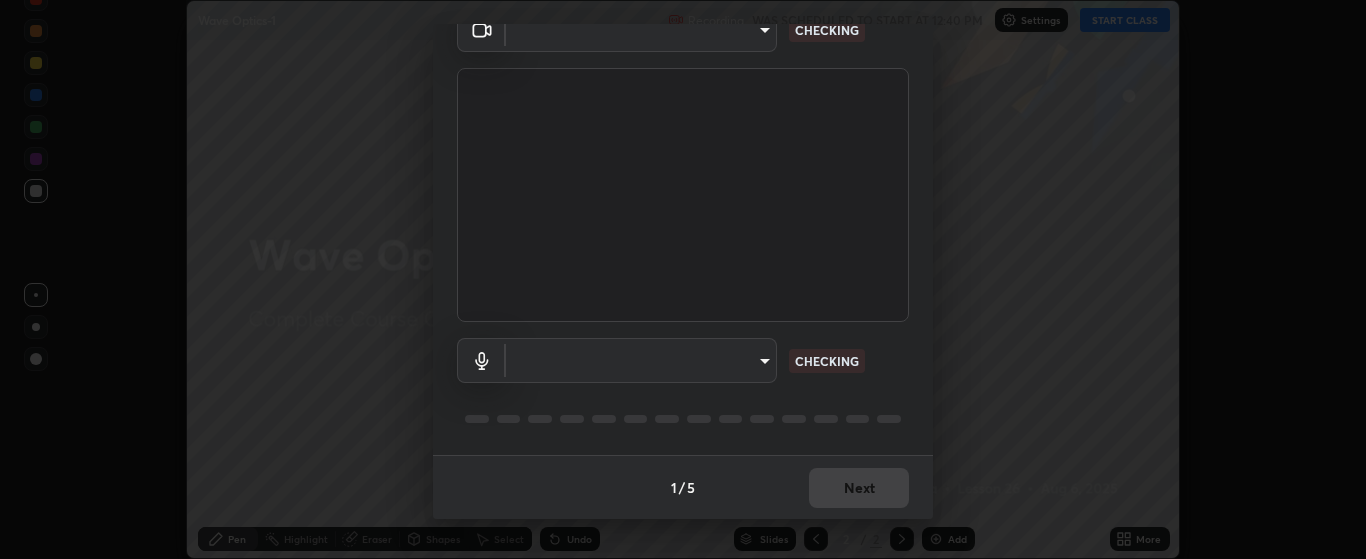 type on "[HASH]" 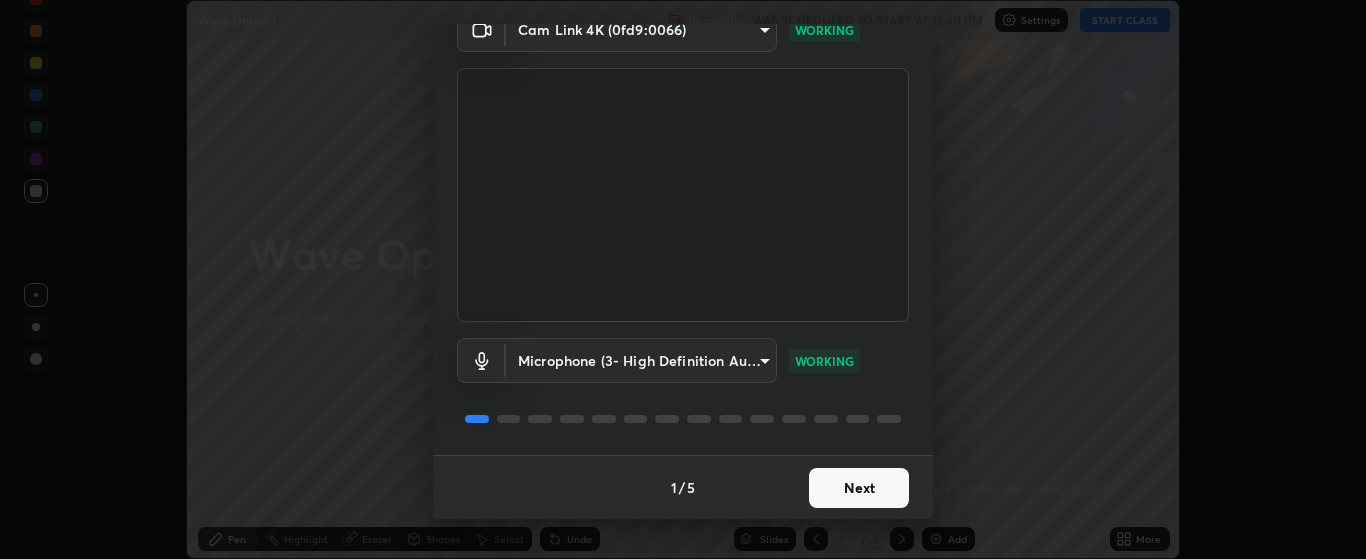 click on "Next" at bounding box center [859, 488] 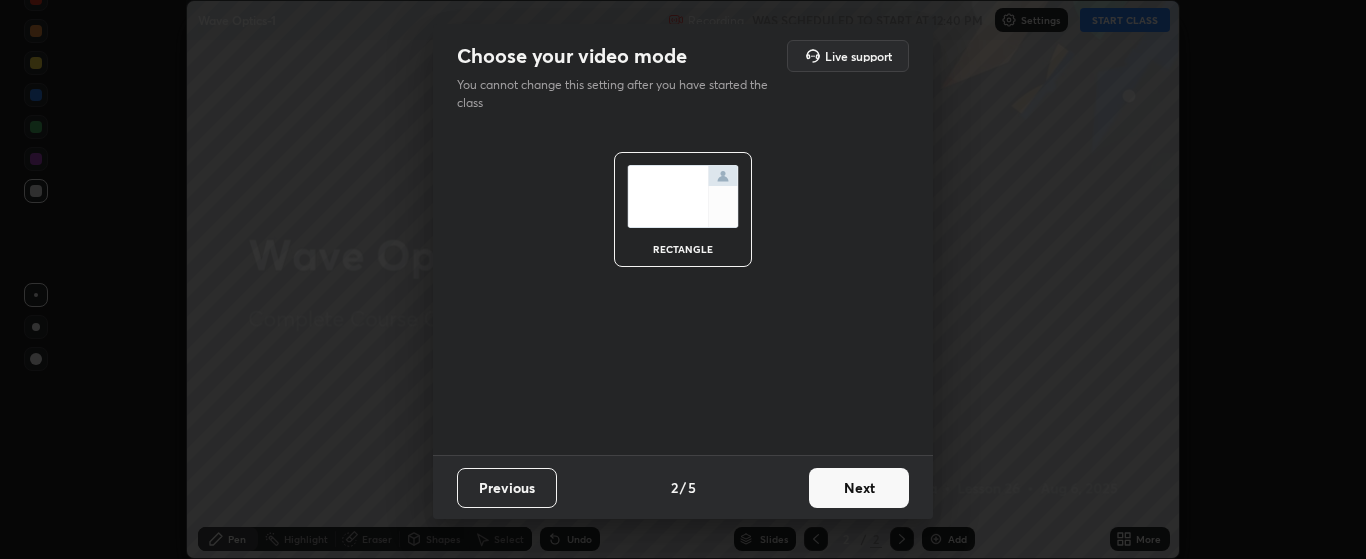 scroll, scrollTop: 0, scrollLeft: 0, axis: both 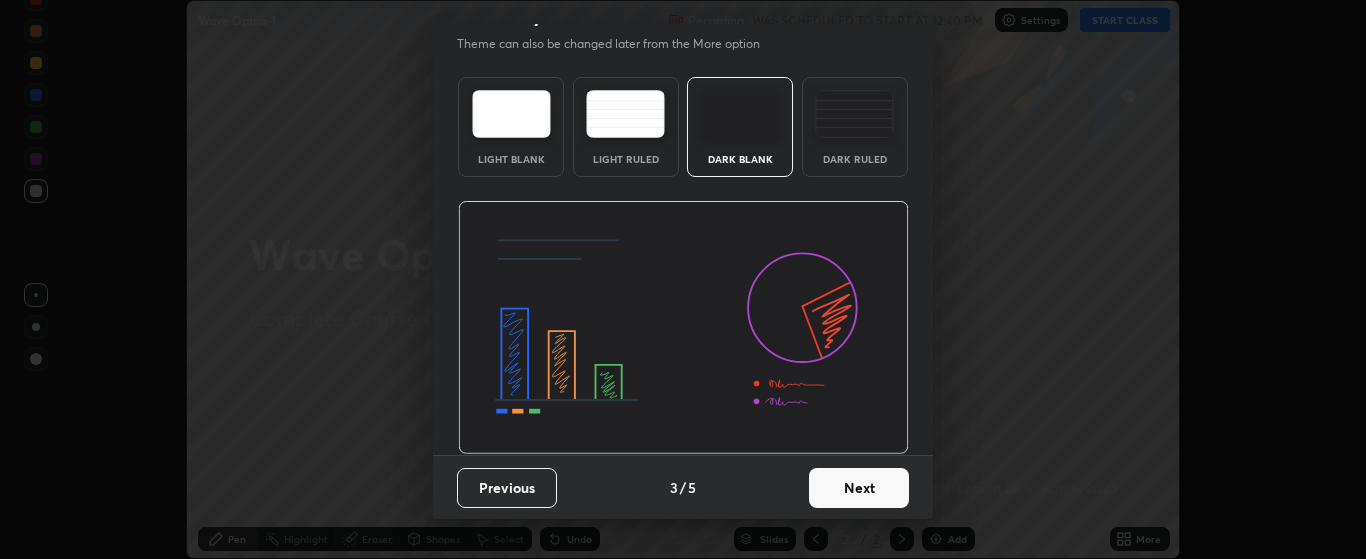 click on "Next" at bounding box center (859, 488) 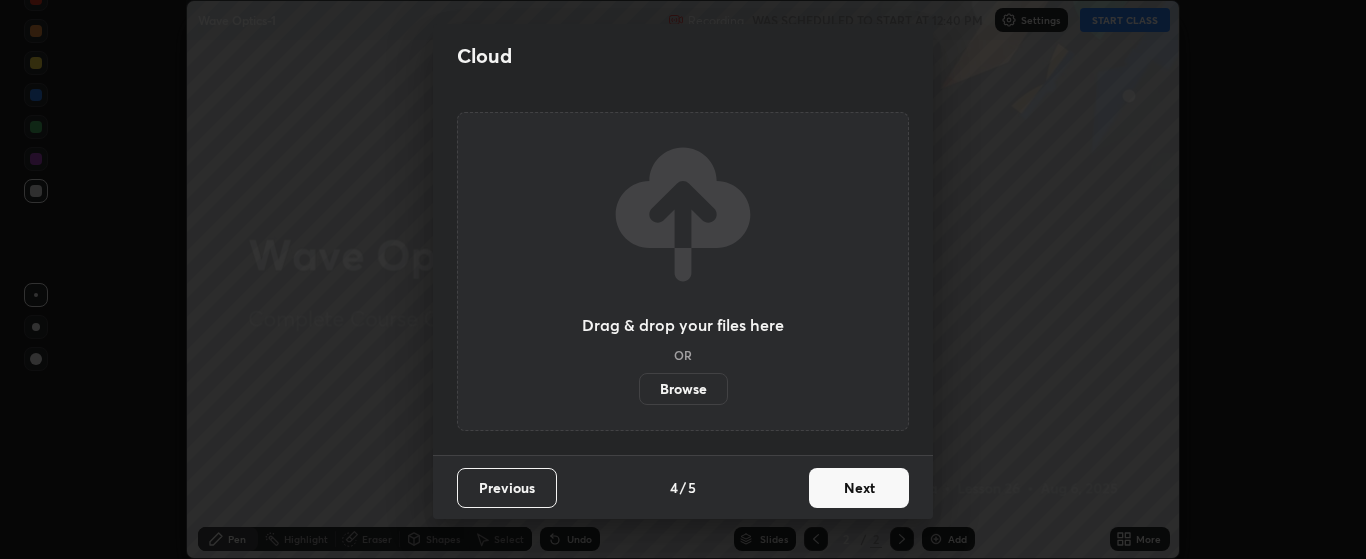 scroll, scrollTop: 0, scrollLeft: 0, axis: both 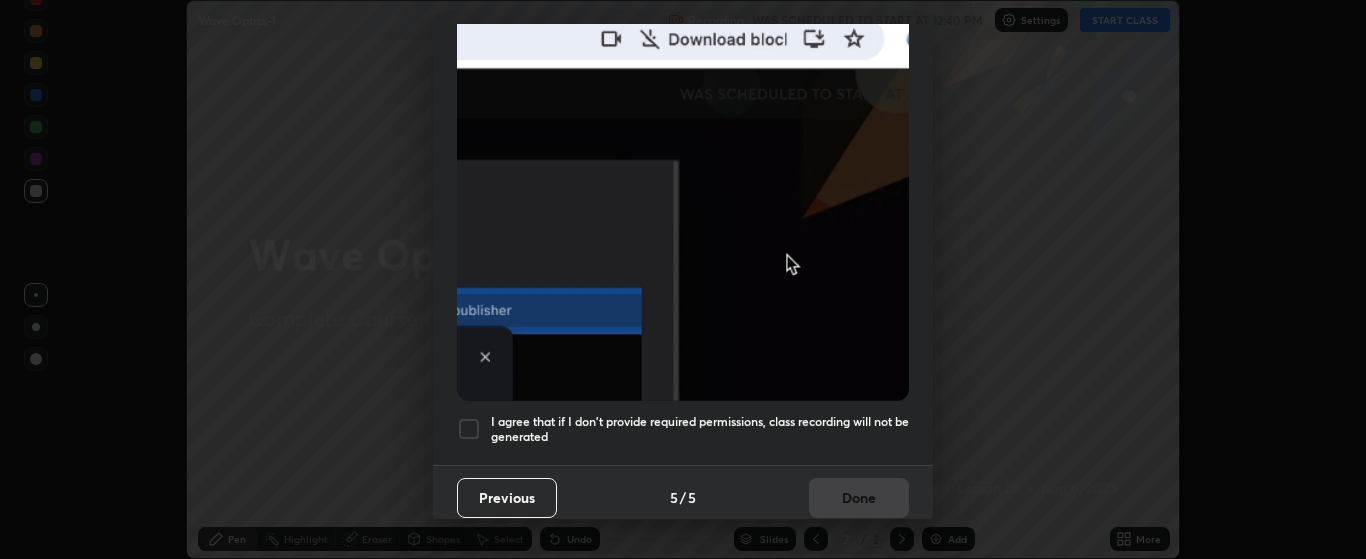 click at bounding box center (469, 429) 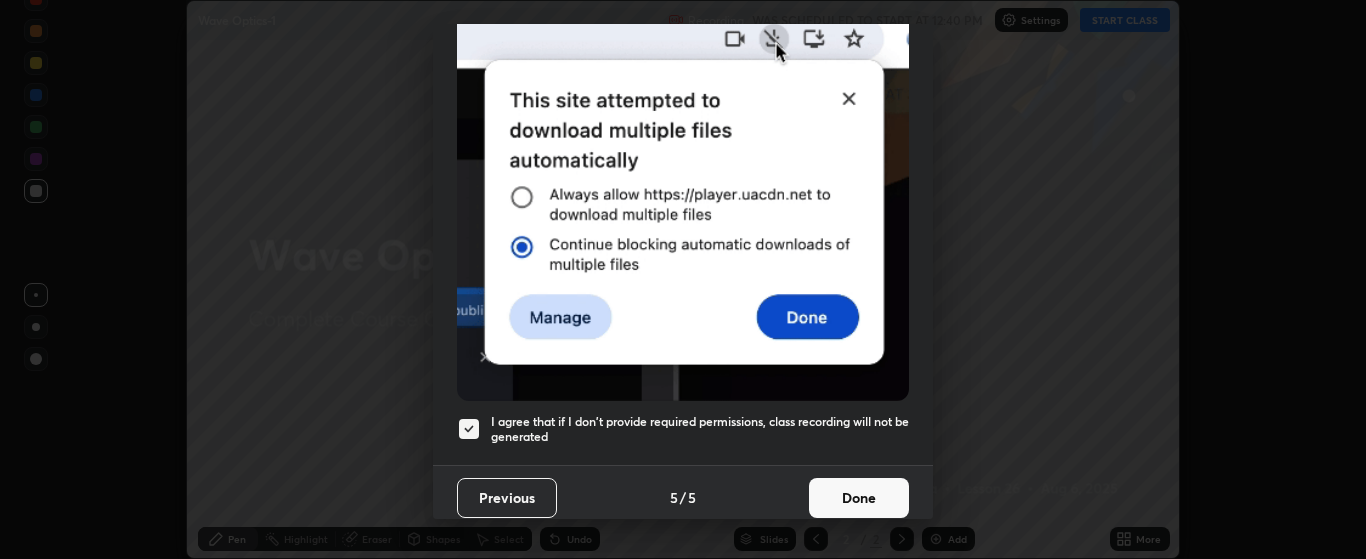 click on "Done" at bounding box center [859, 498] 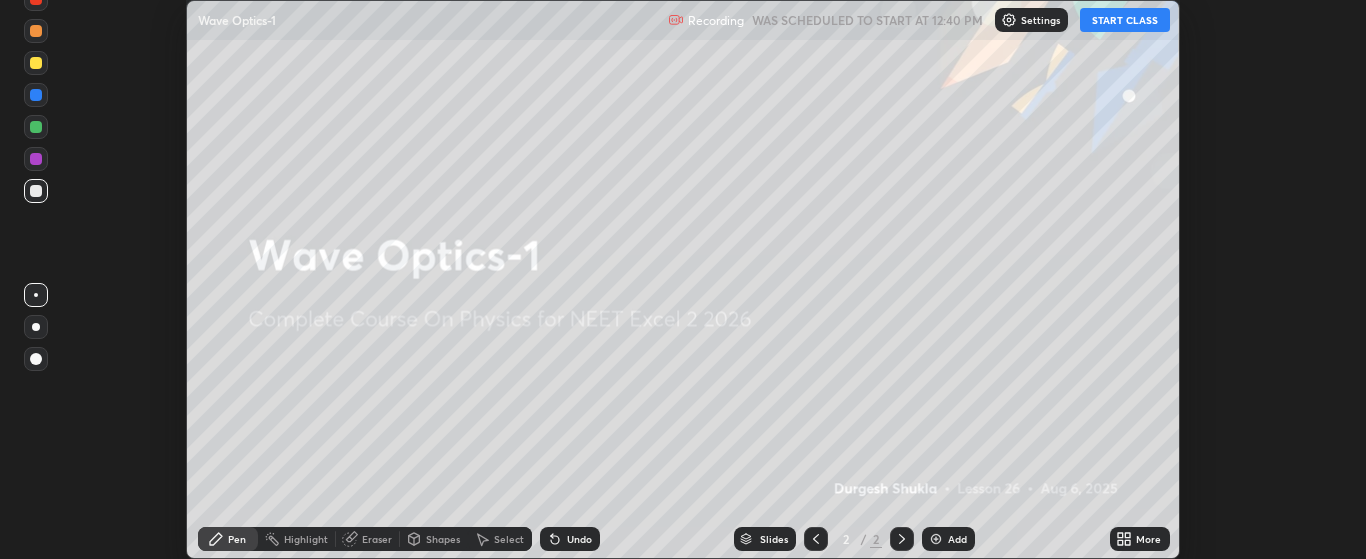 click on "START CLASS" at bounding box center (1125, 20) 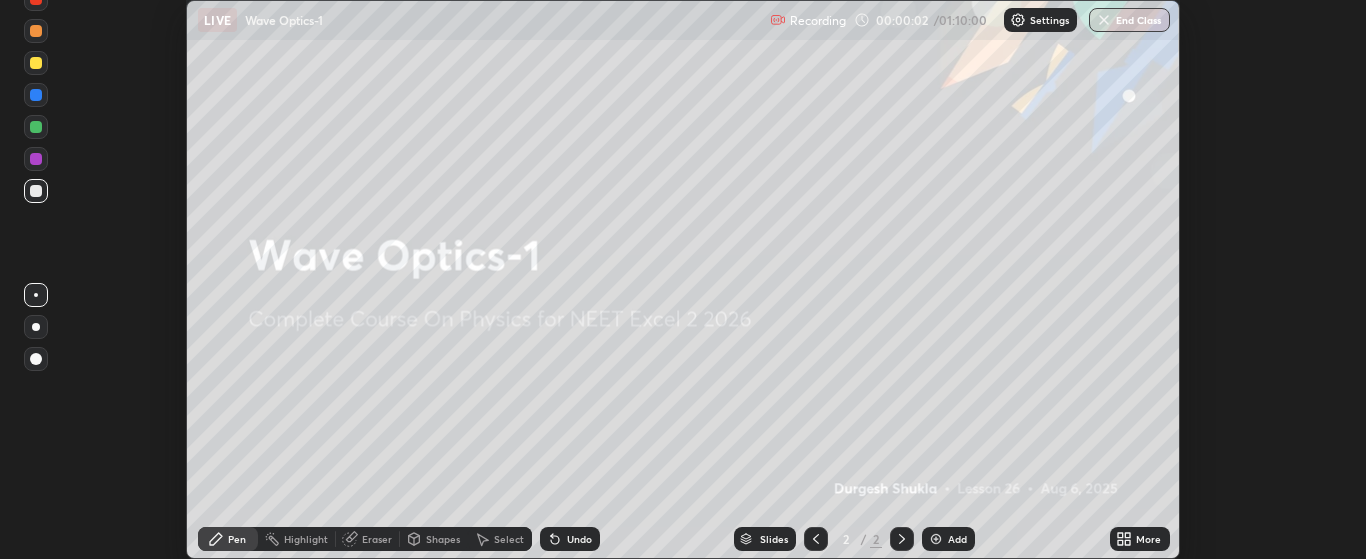 click 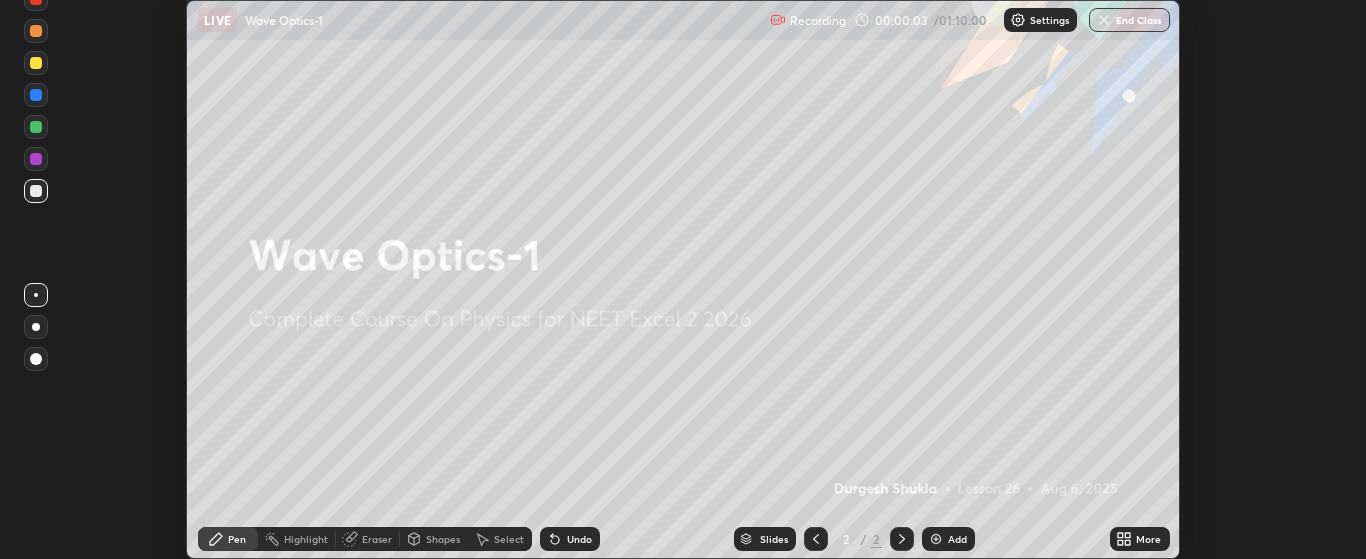 click 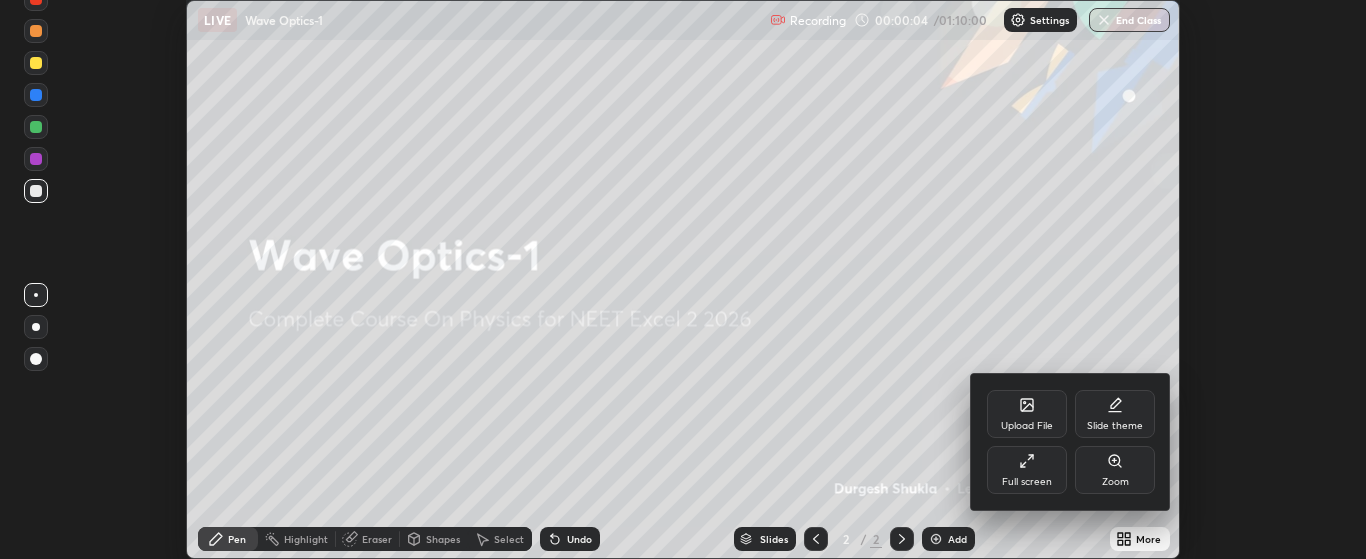 click 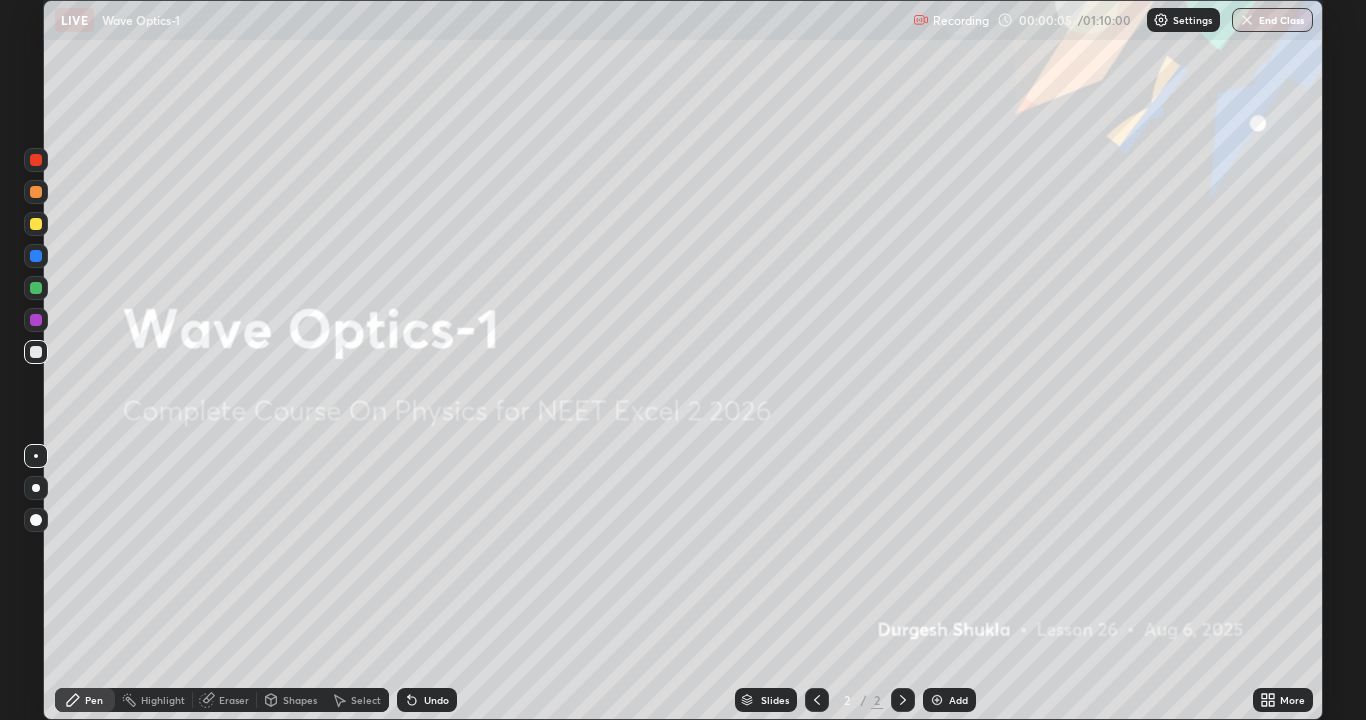 scroll, scrollTop: 99280, scrollLeft: 98634, axis: both 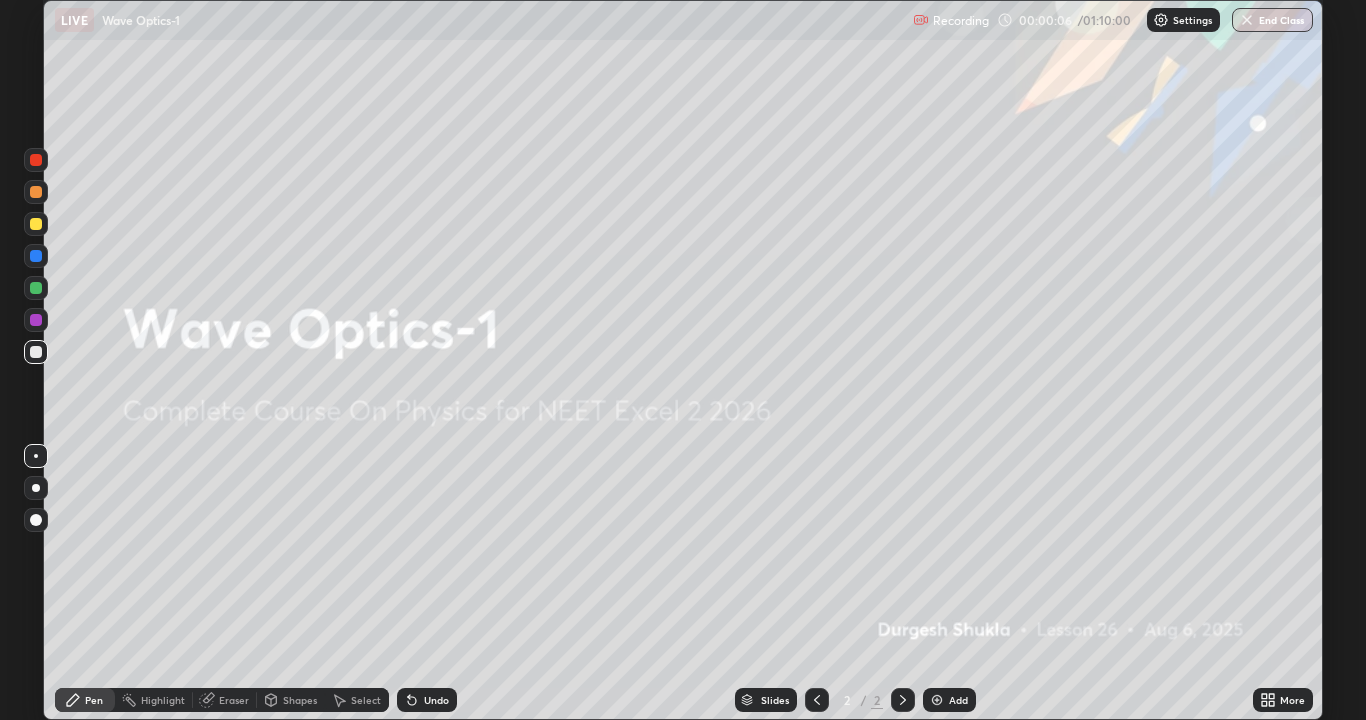 click at bounding box center (937, 700) 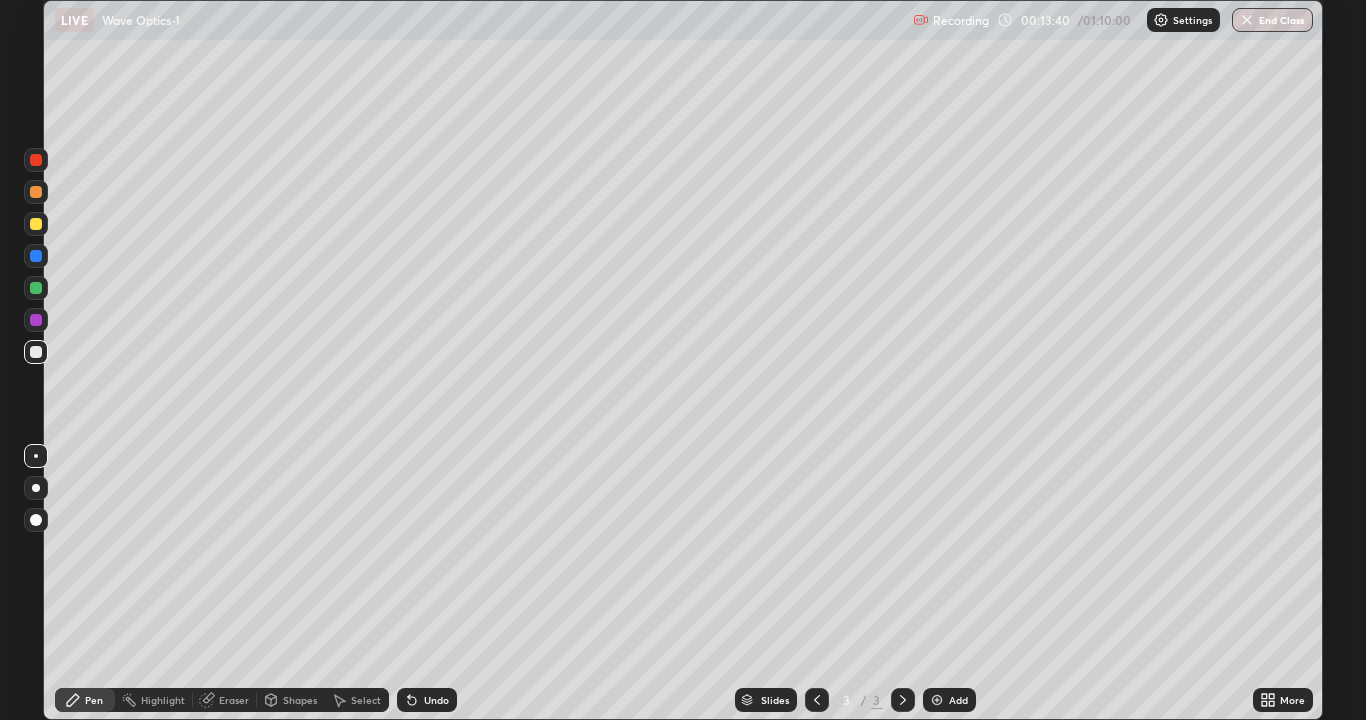 click at bounding box center [36, 520] 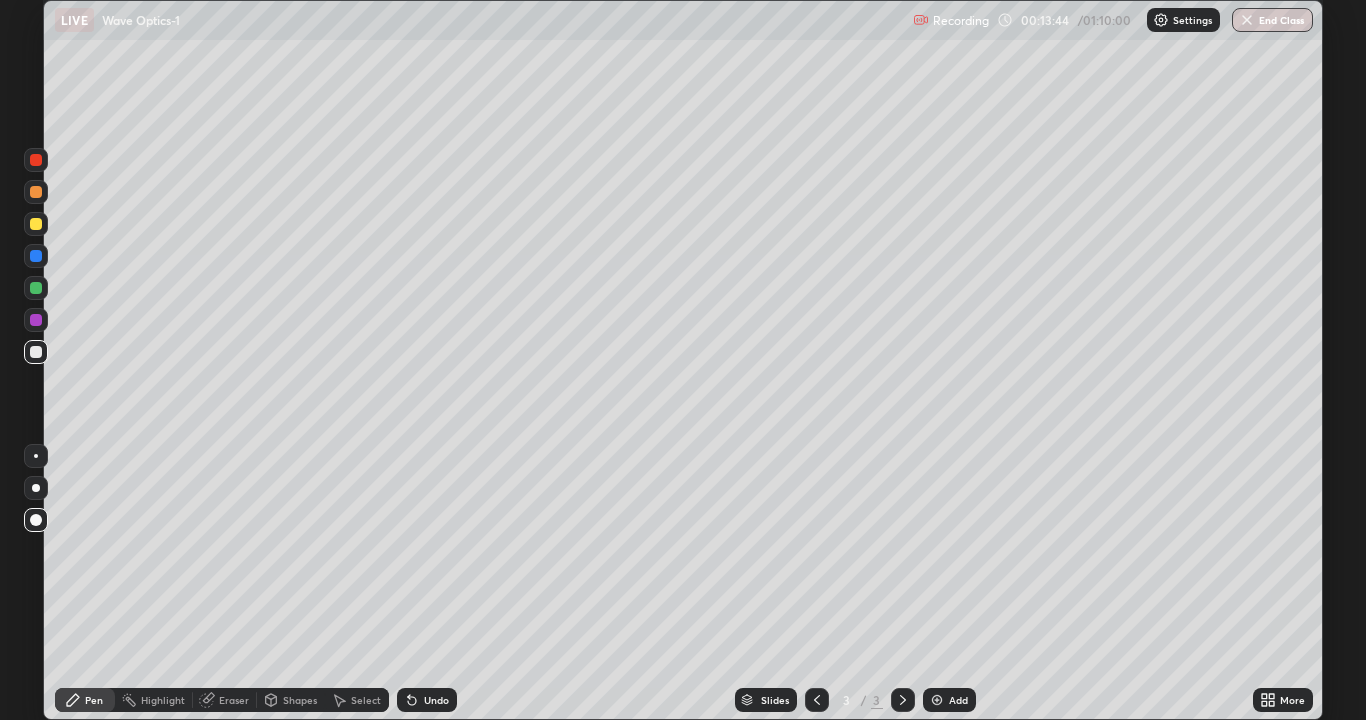 click at bounding box center [36, 224] 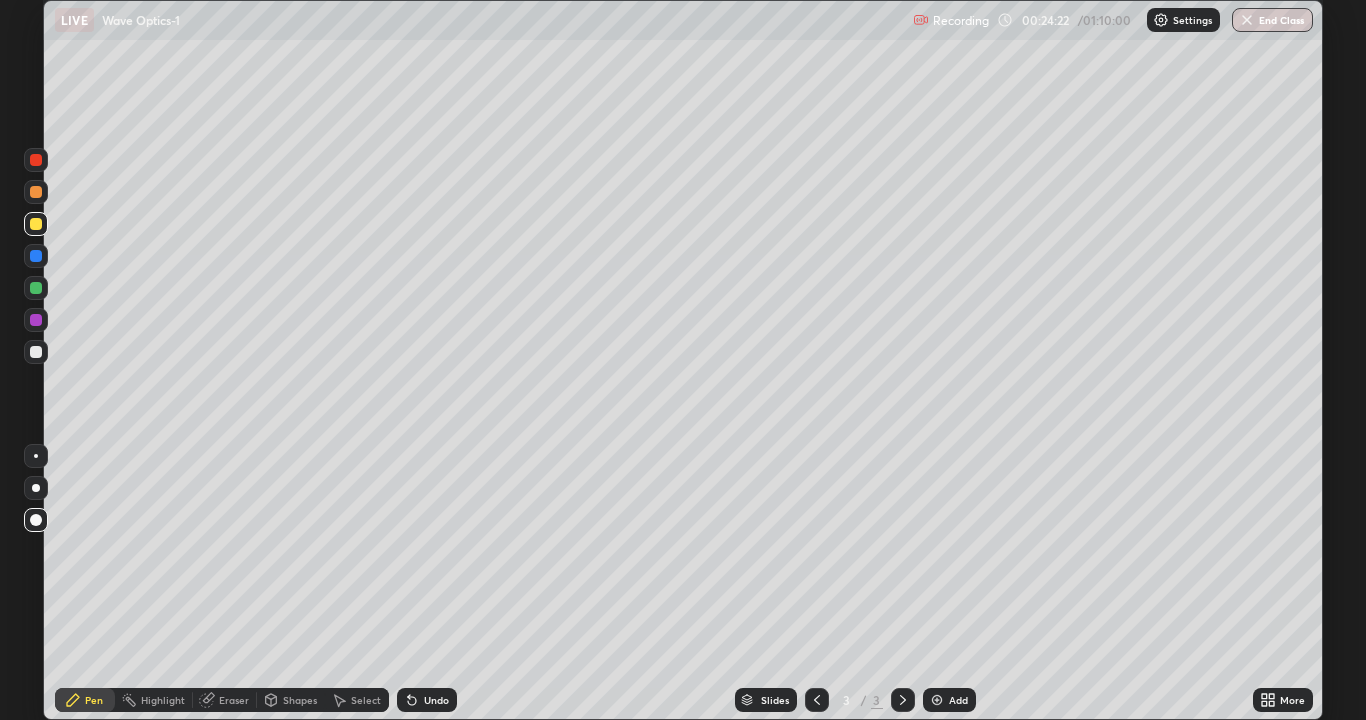 click on "Add" at bounding box center [949, 700] 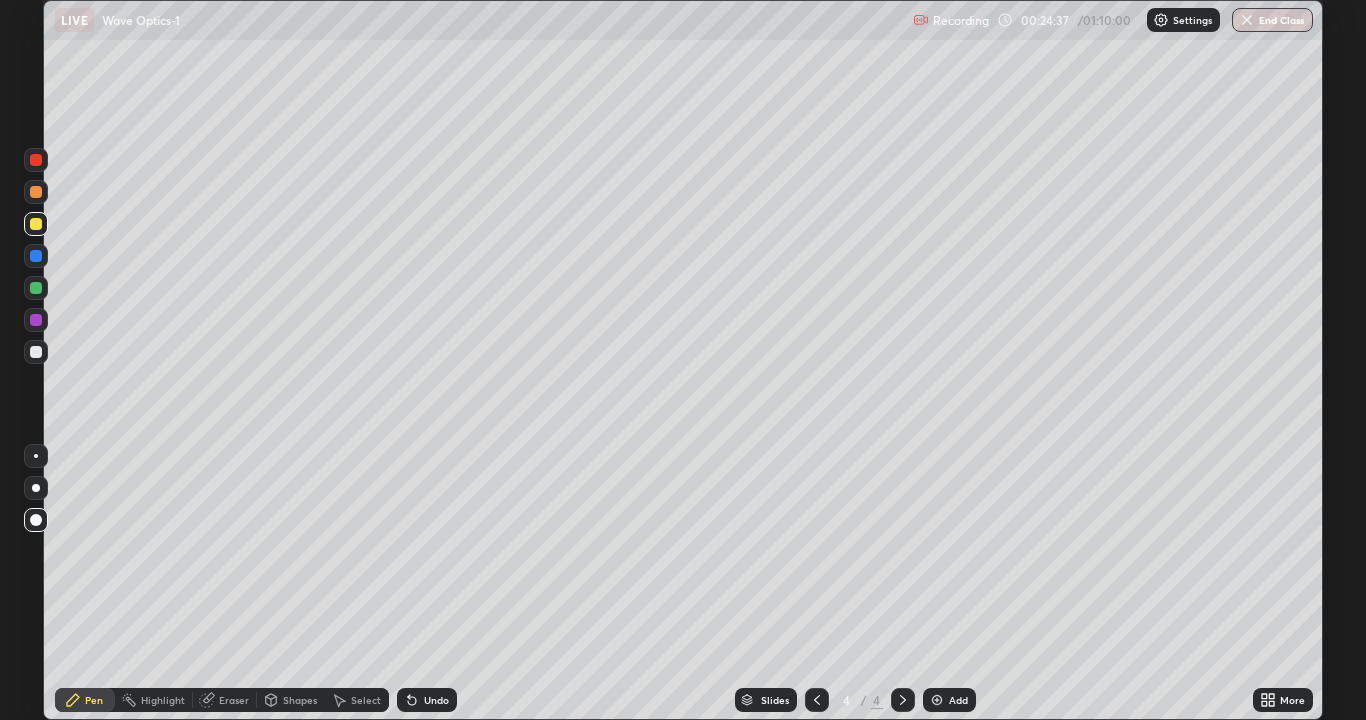 click at bounding box center [36, 224] 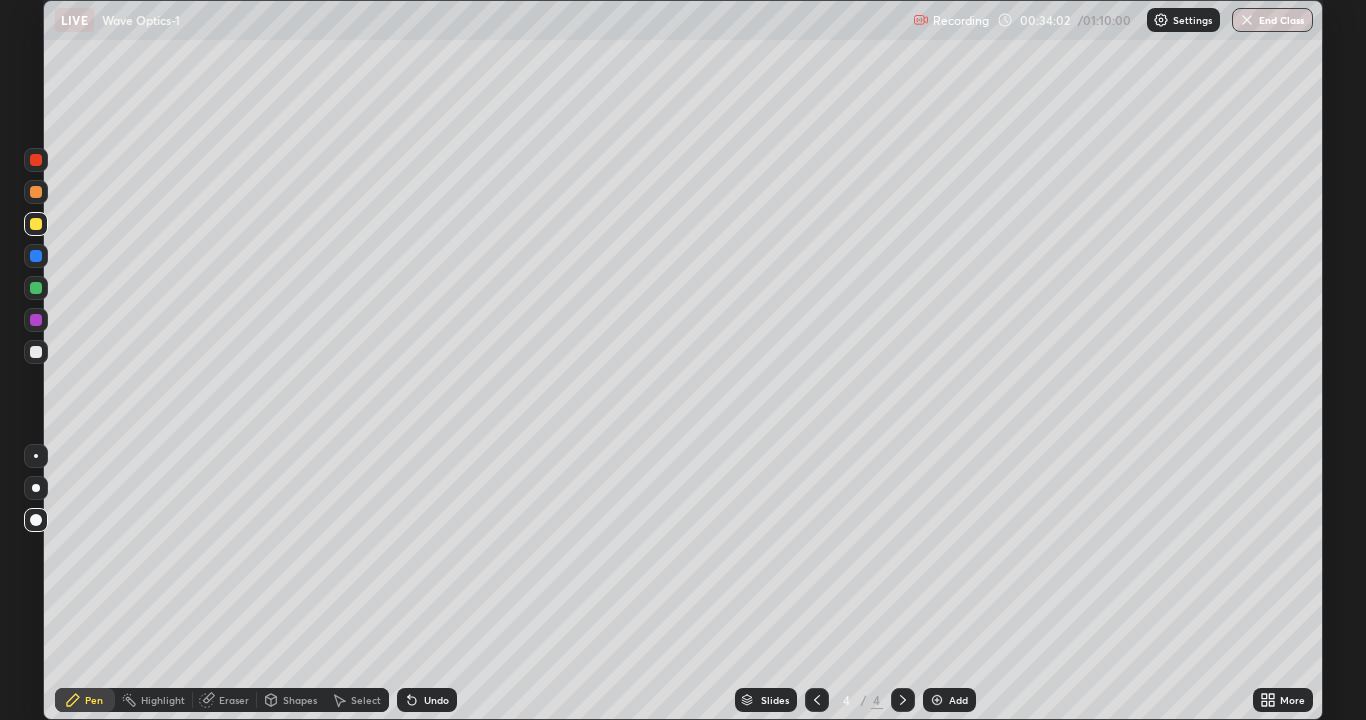 click 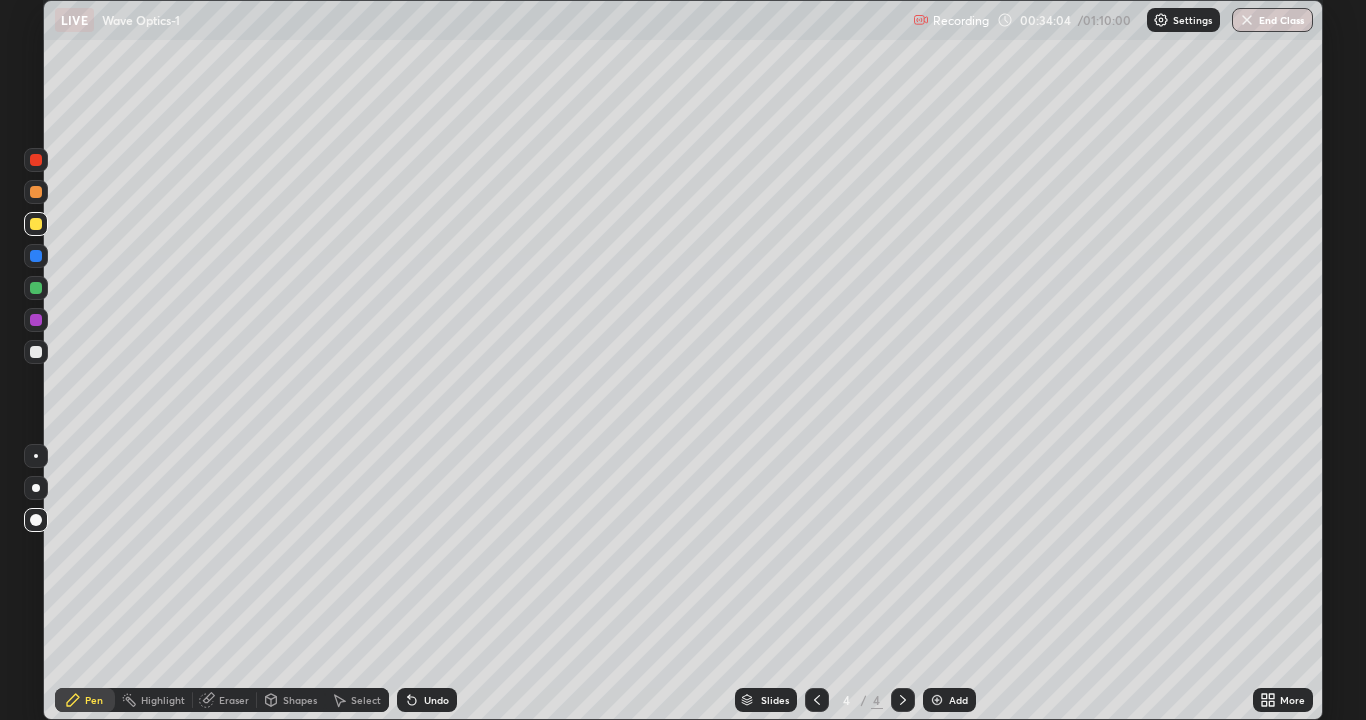 click on "Add" at bounding box center [958, 700] 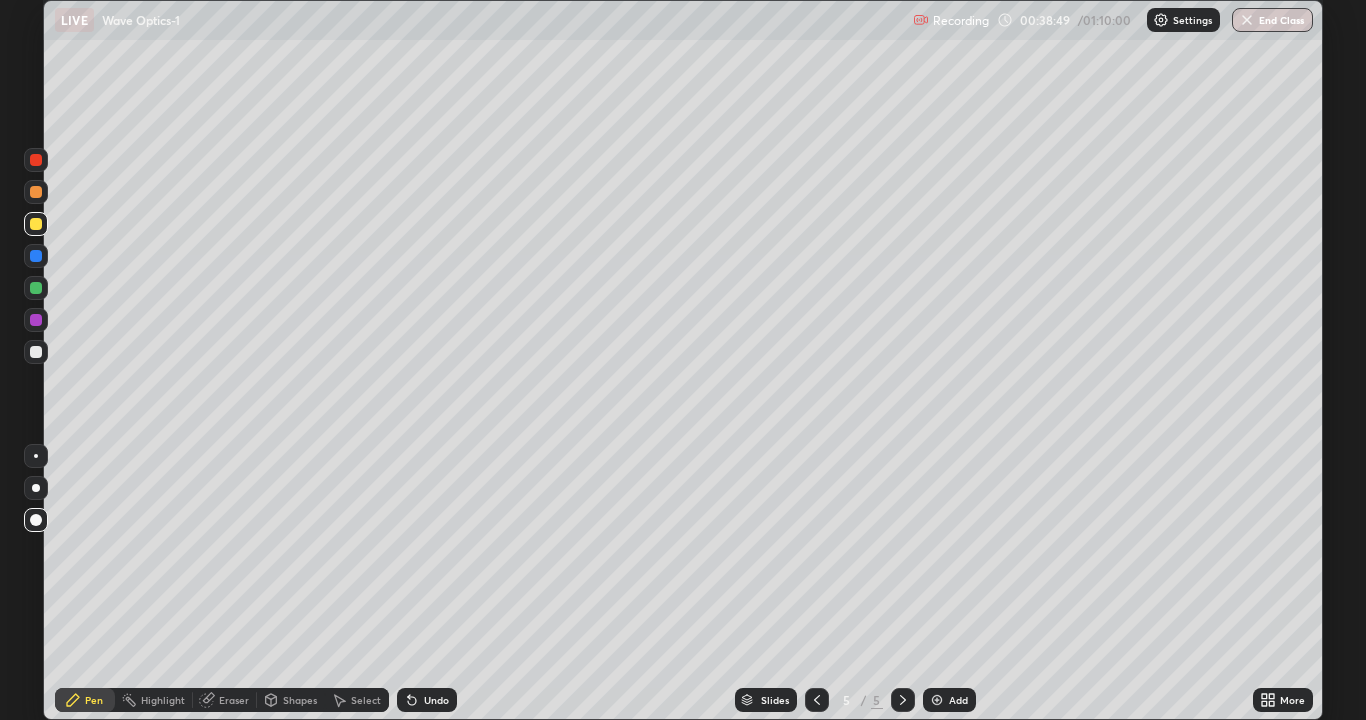 click at bounding box center (36, 520) 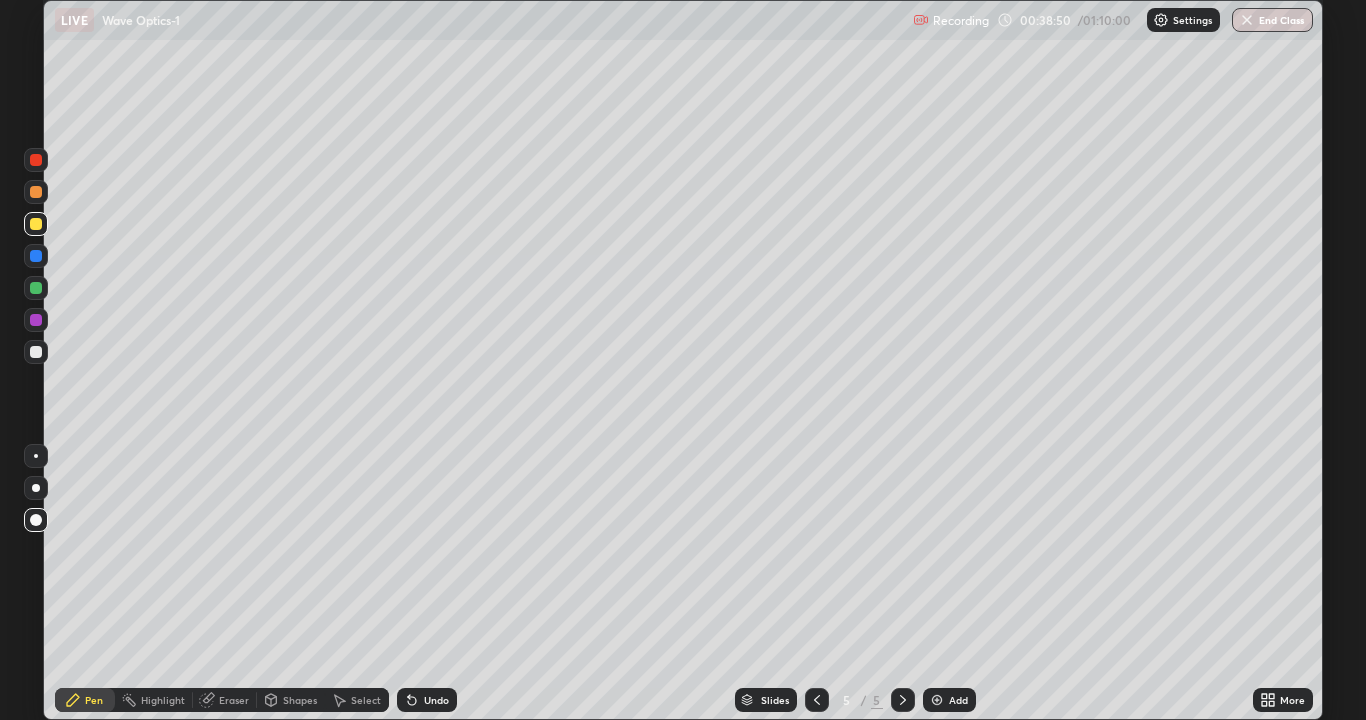 click at bounding box center (36, 224) 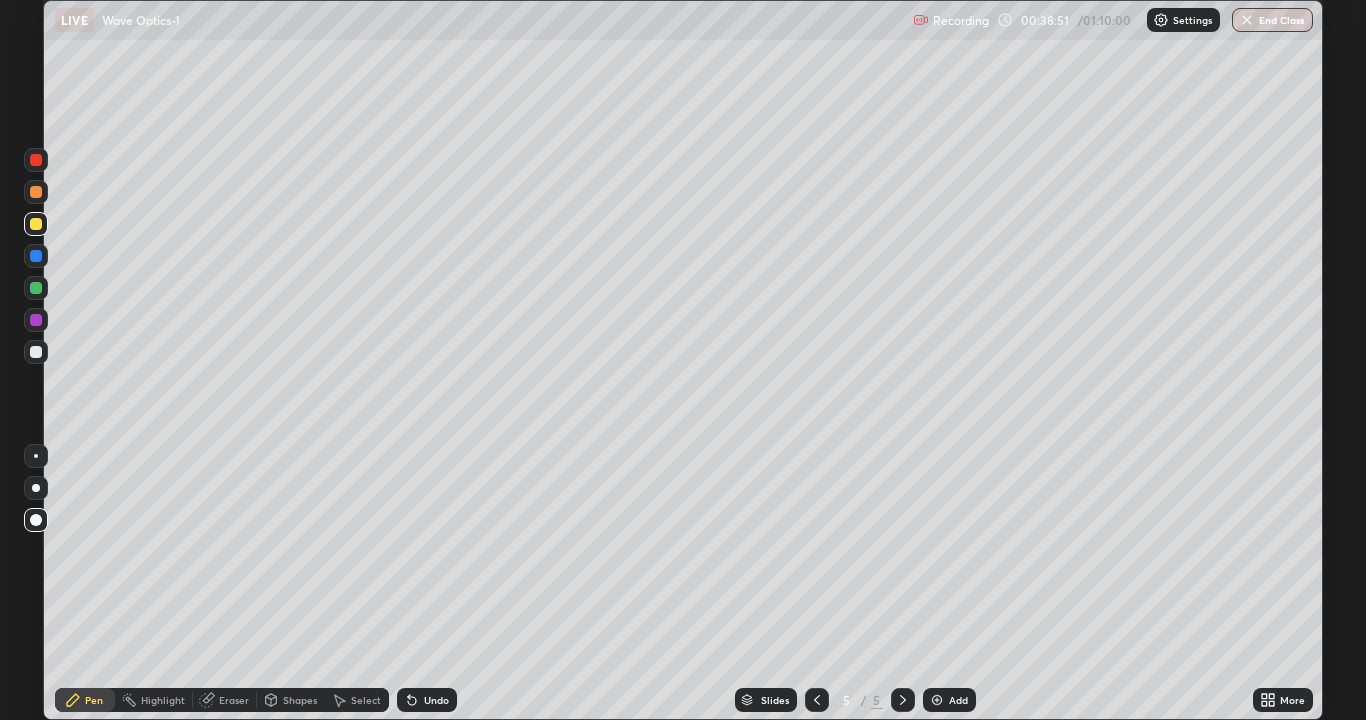 click on "Pen" at bounding box center [94, 700] 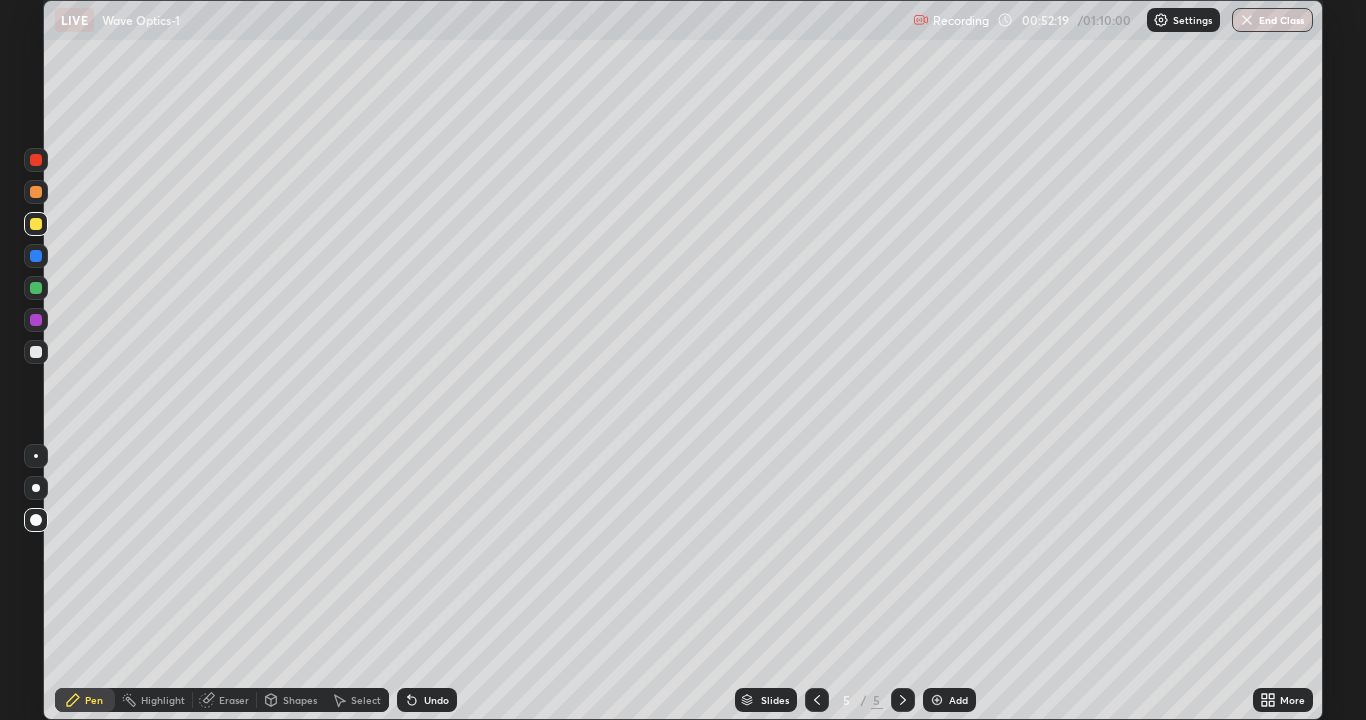 click on "Add" at bounding box center (949, 700) 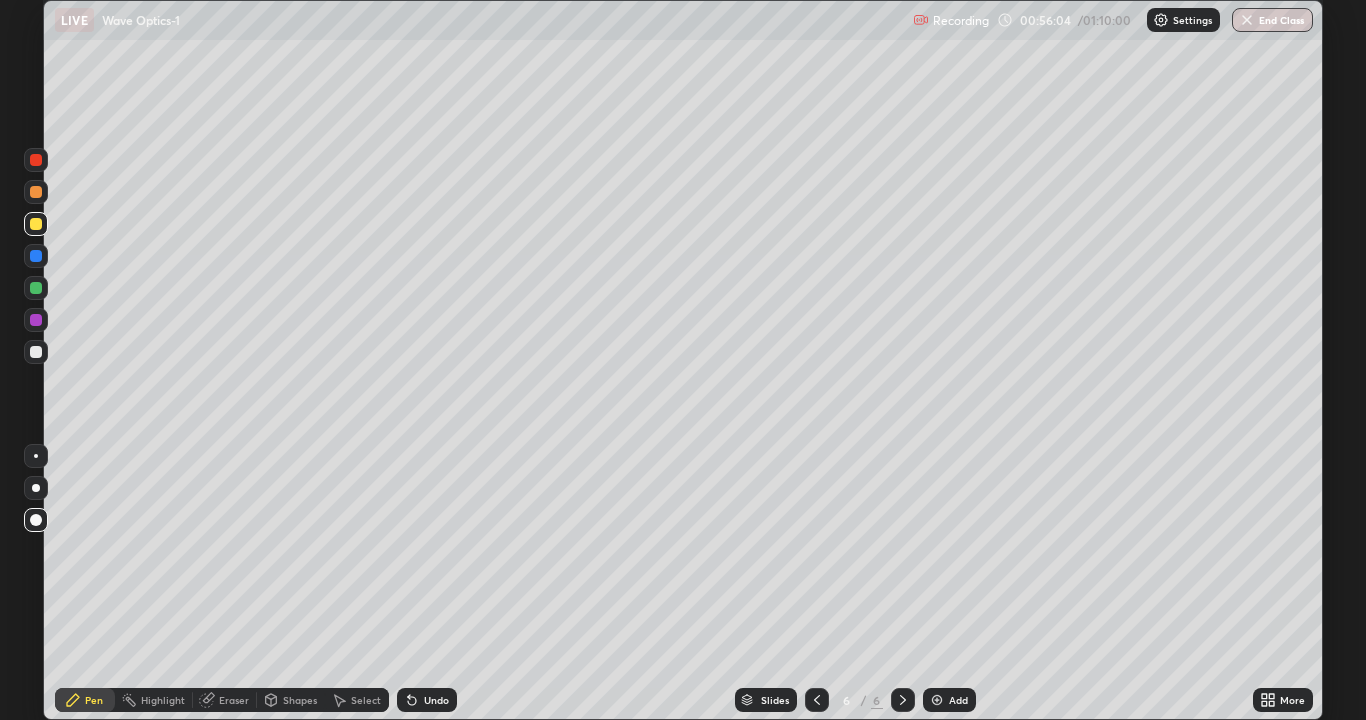 click on "Add" at bounding box center (958, 700) 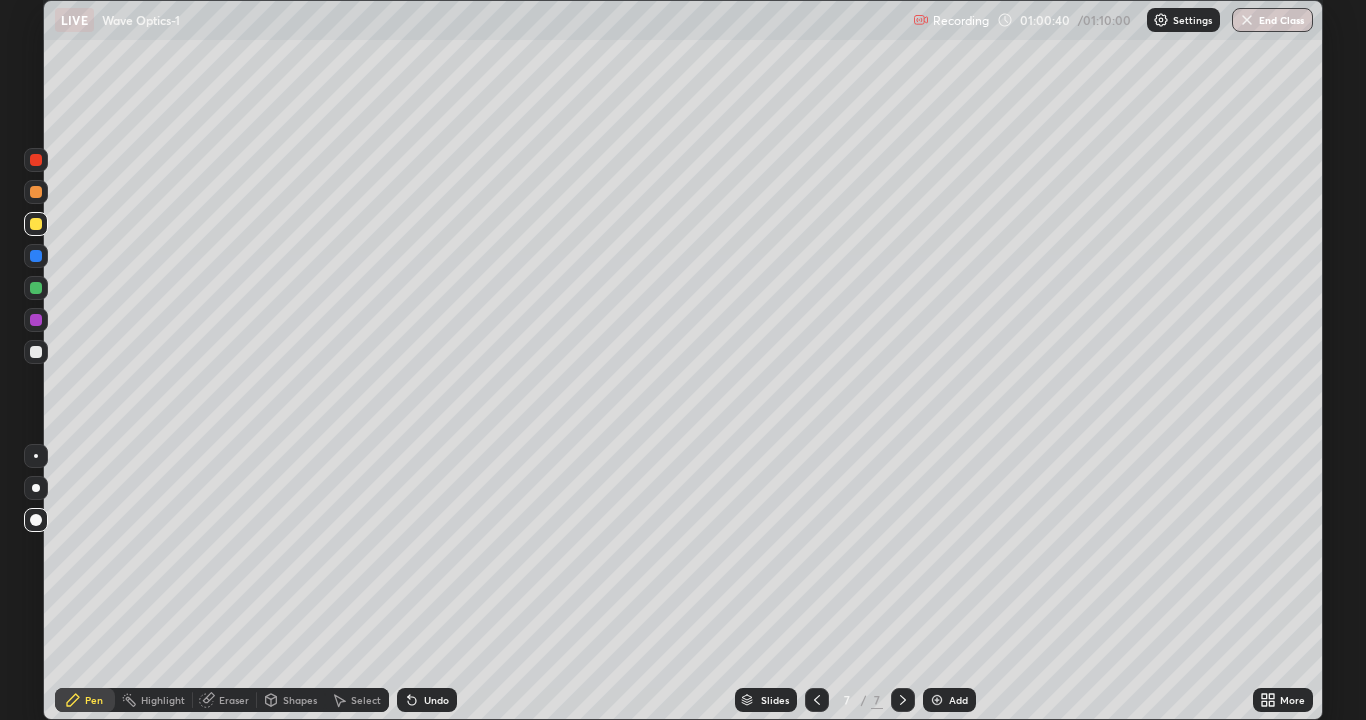 click at bounding box center (1247, 20) 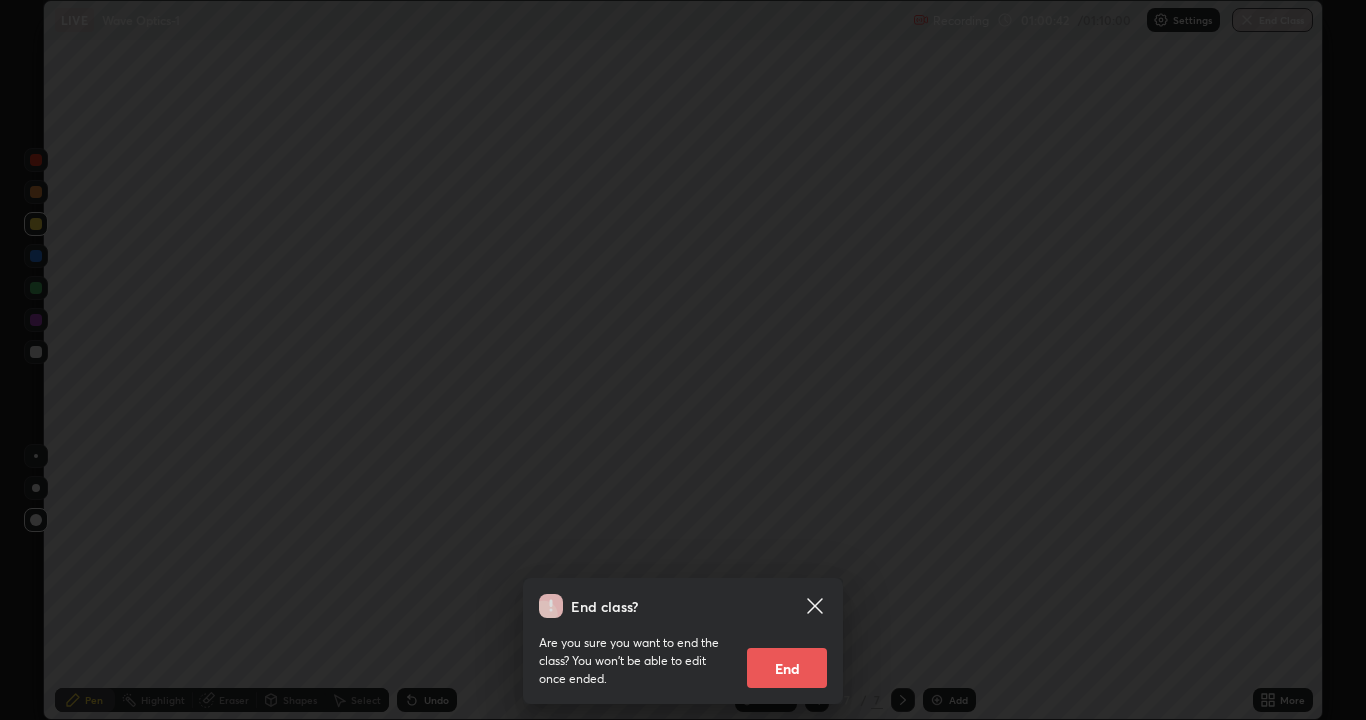 click on "End" at bounding box center (787, 668) 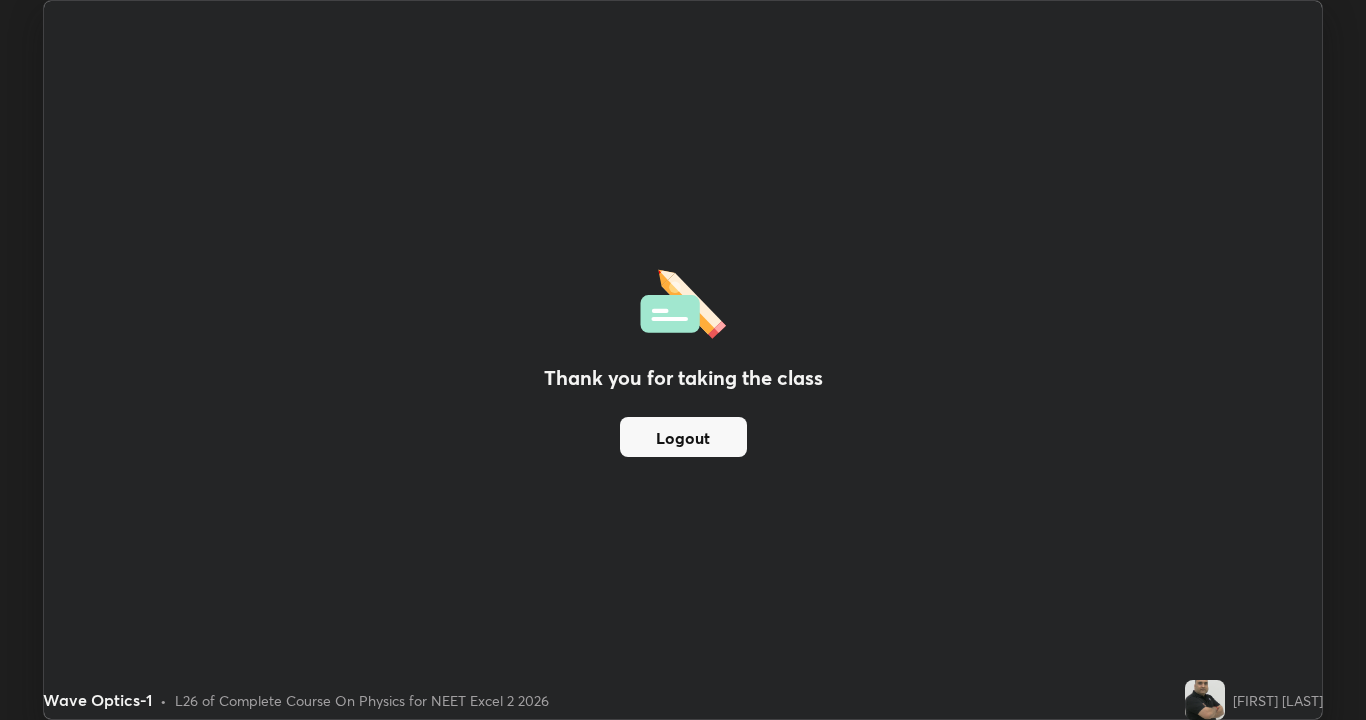 click on "Logout" at bounding box center (683, 437) 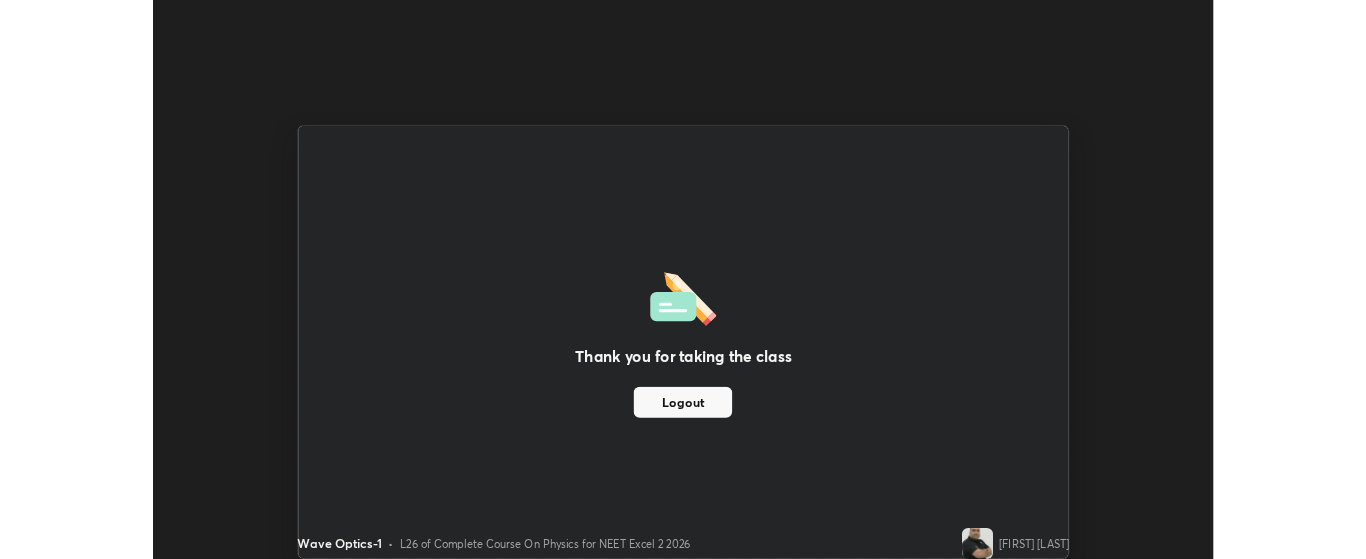 scroll, scrollTop: 559, scrollLeft: 1366, axis: both 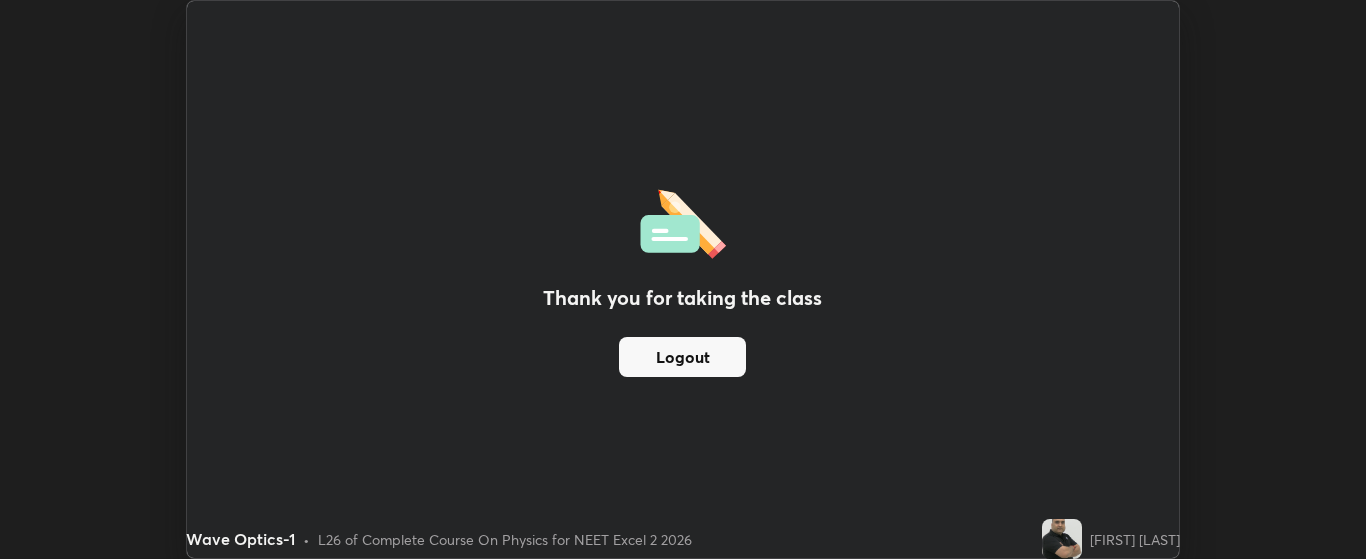 click on "Logout" at bounding box center [682, 357] 